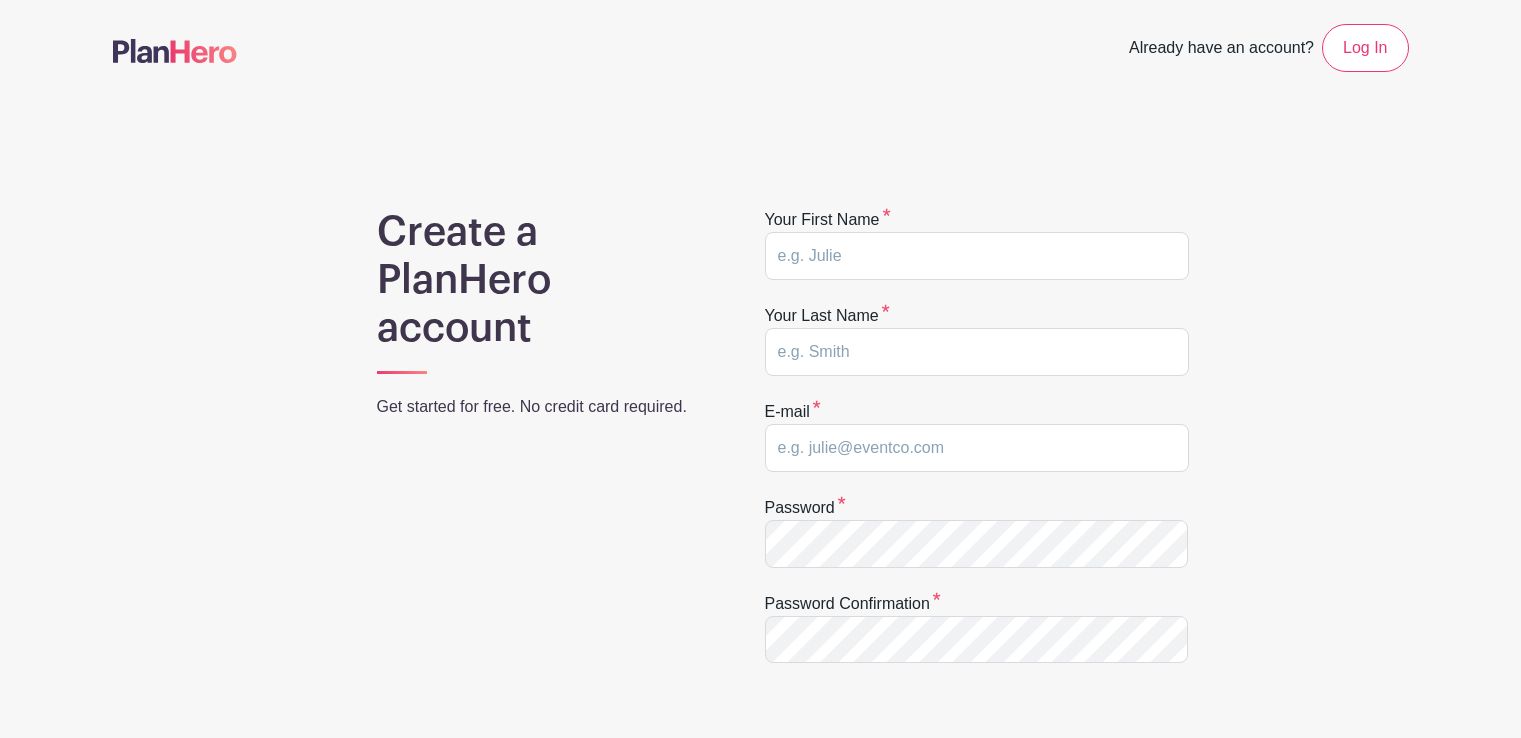 scroll, scrollTop: 0, scrollLeft: 0, axis: both 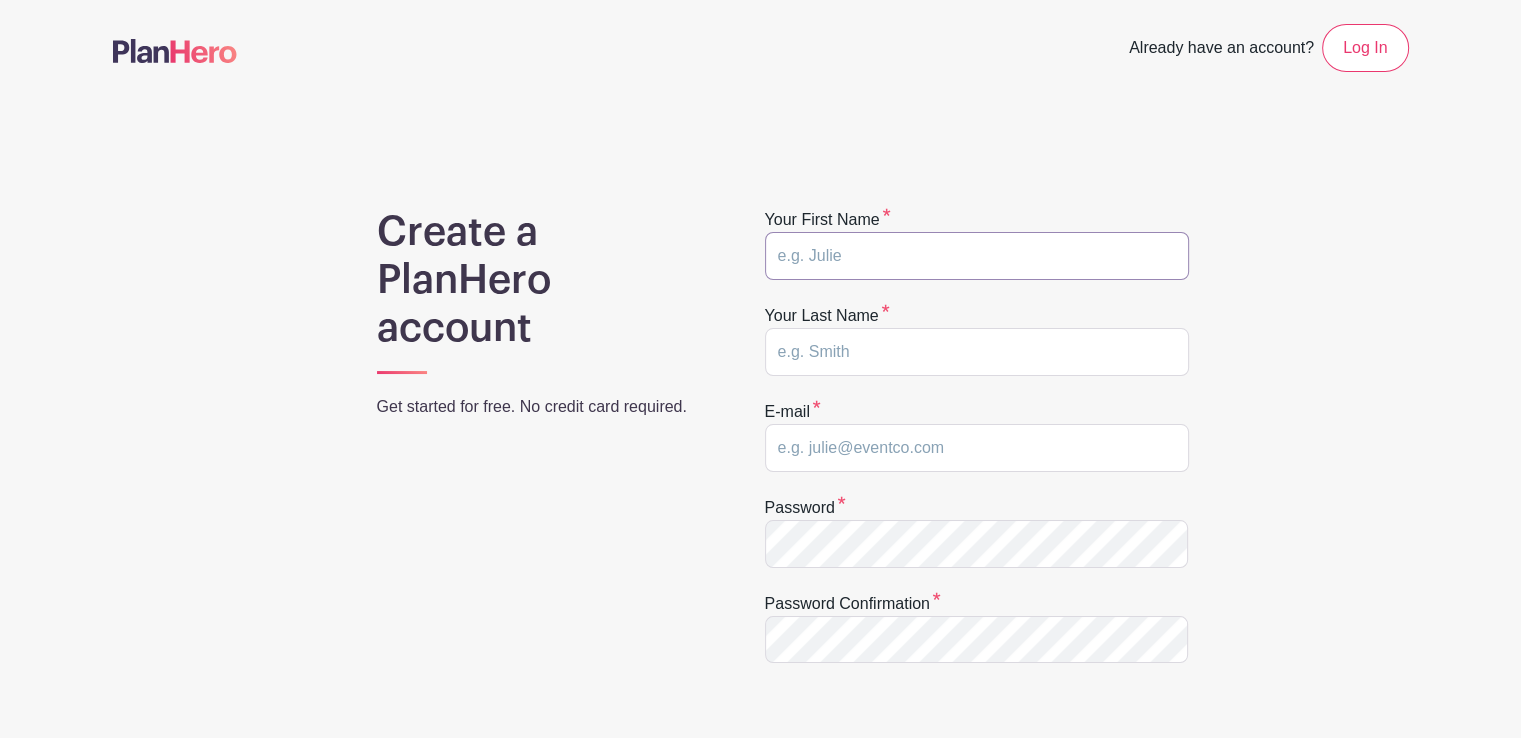click at bounding box center (977, 256) 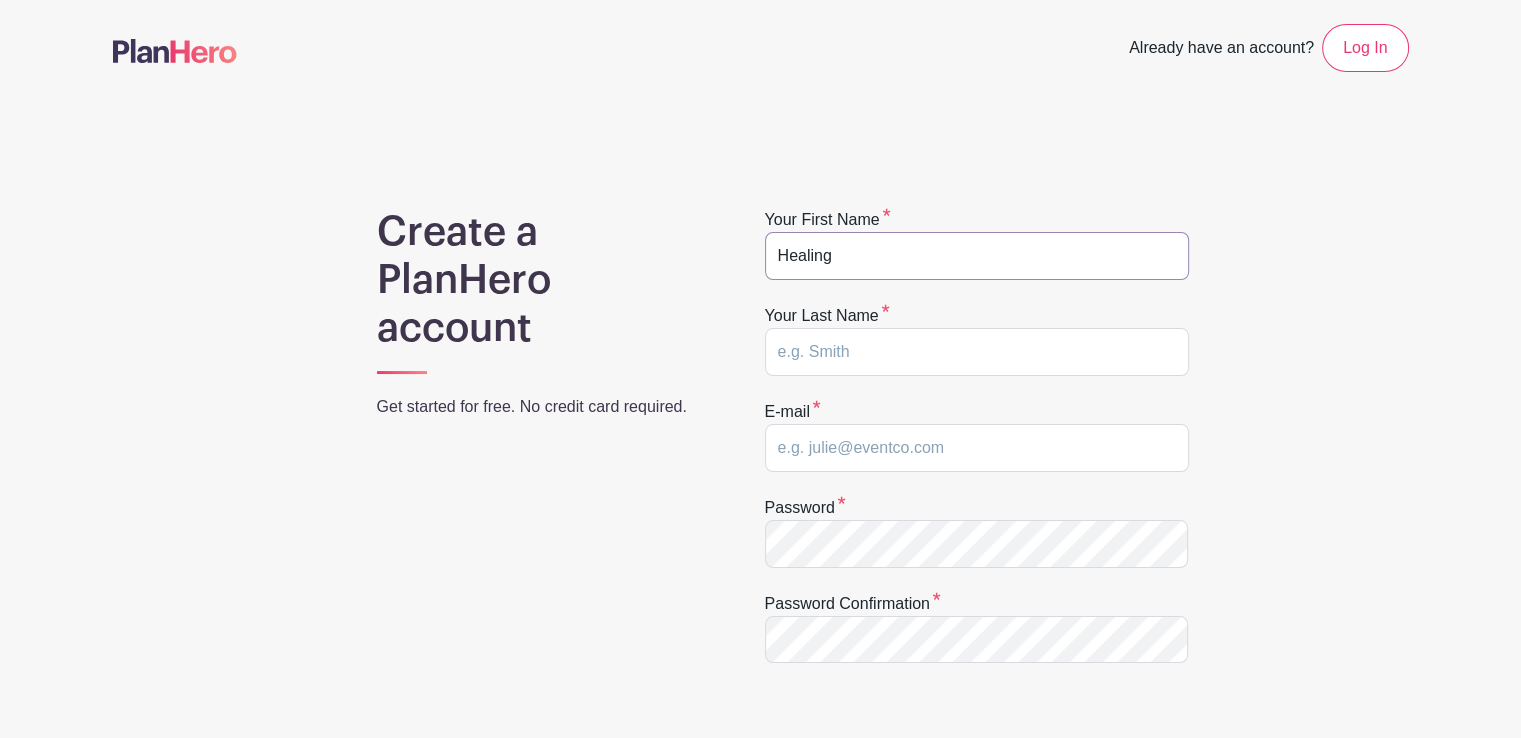 type on "Healing" 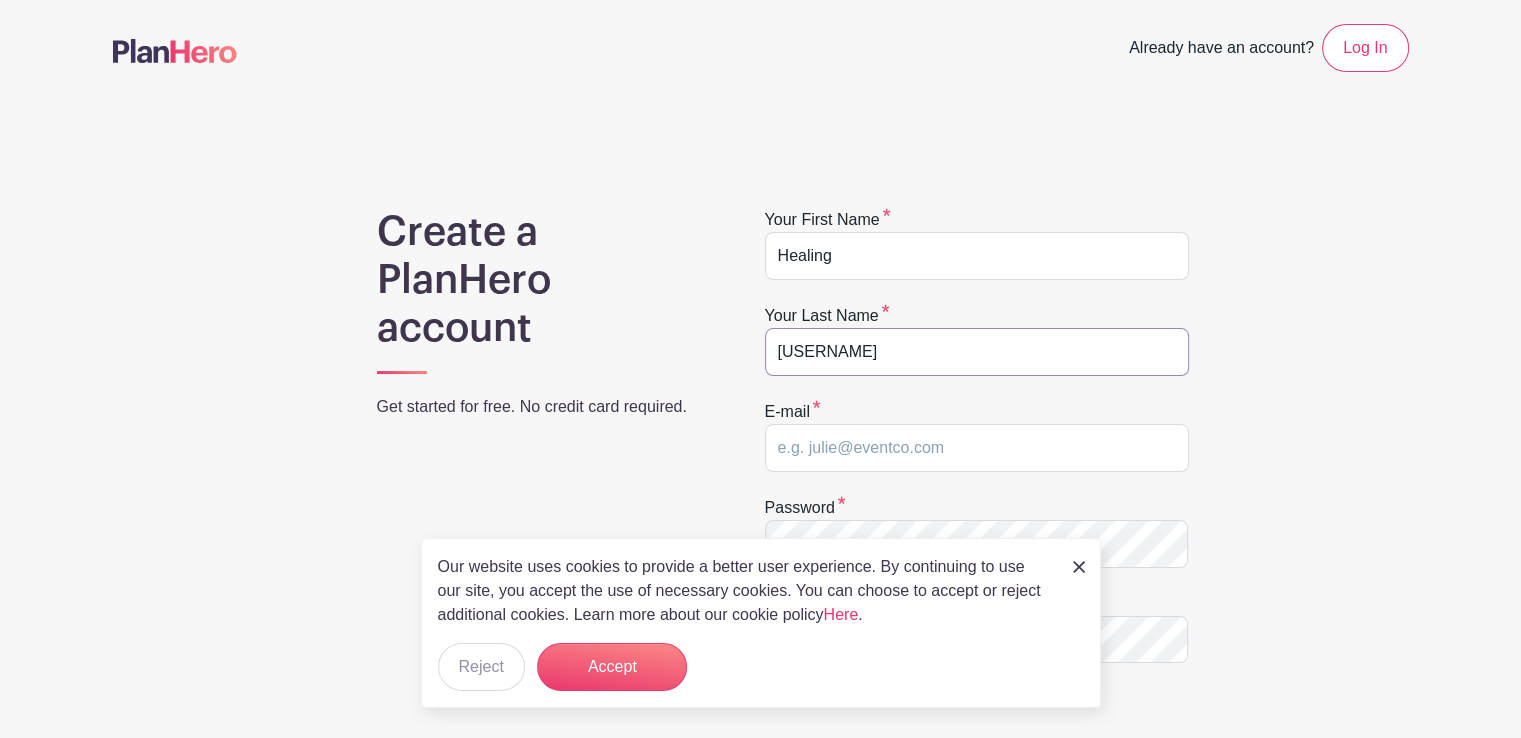 type on "Drew" 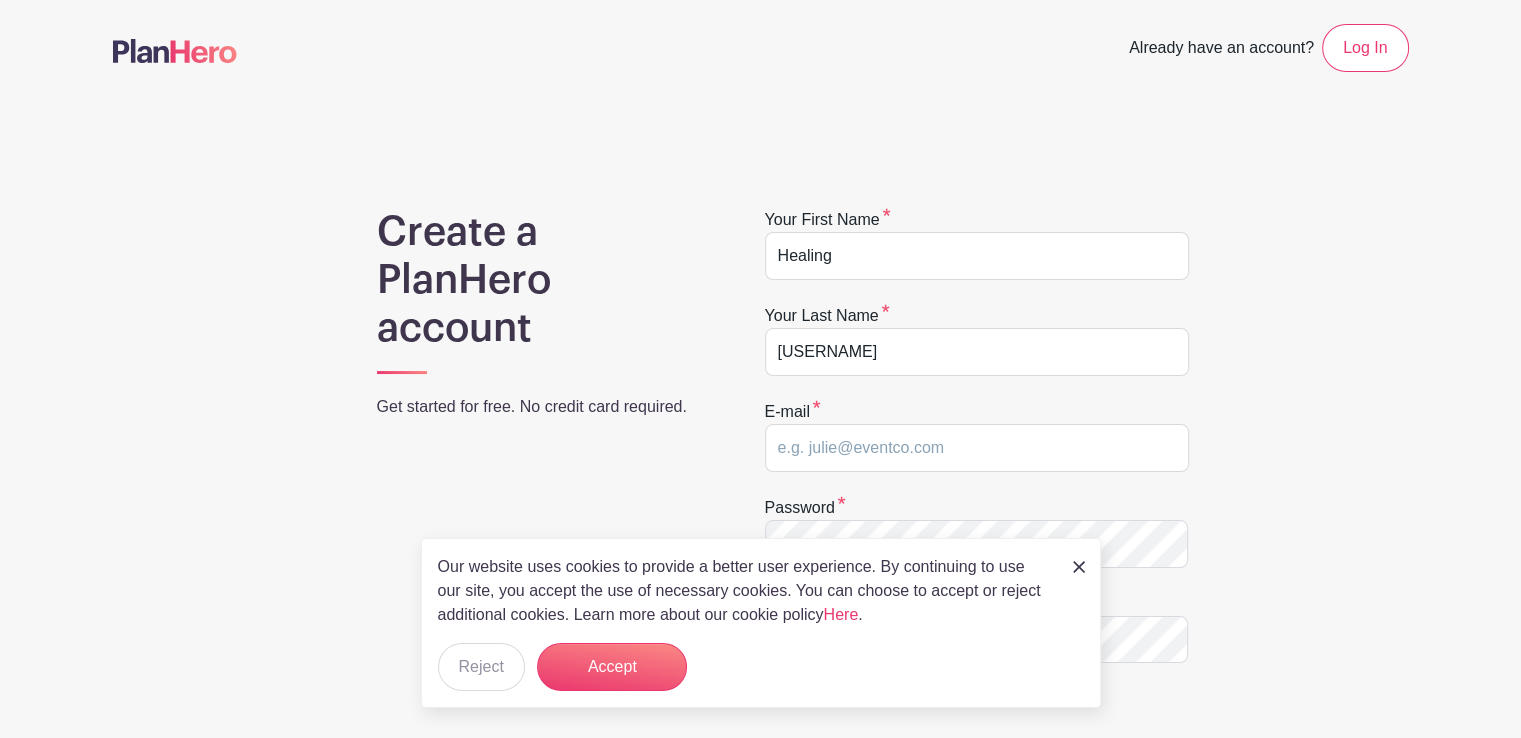 click on "Our website uses cookies to provide a better user experience. By continuing to use our site, you accept the use of necessary cookies. You can choose to accept or reject additional cookies. Learn more about our cookie policy  Here .
Reject
Accept" at bounding box center (761, 623) 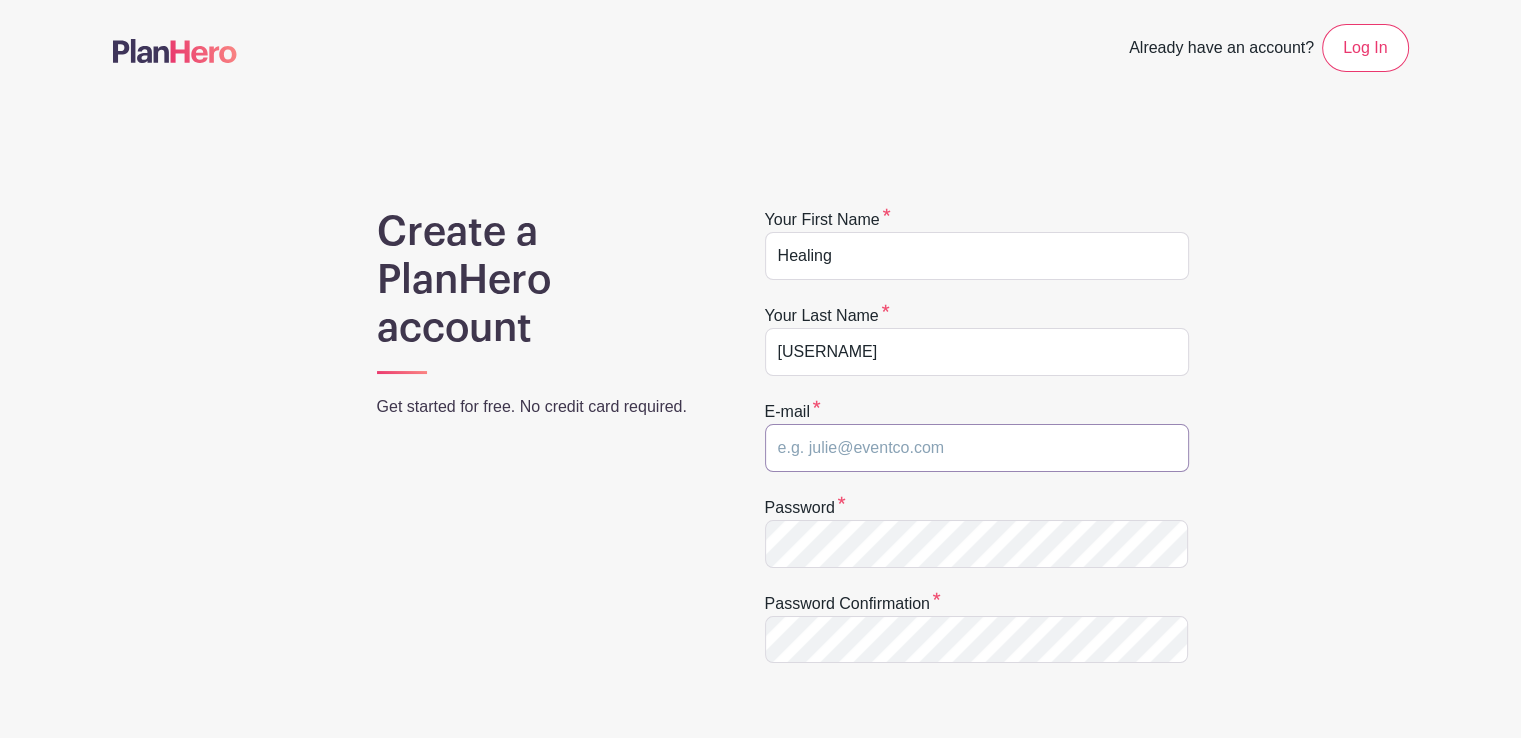 click at bounding box center [977, 448] 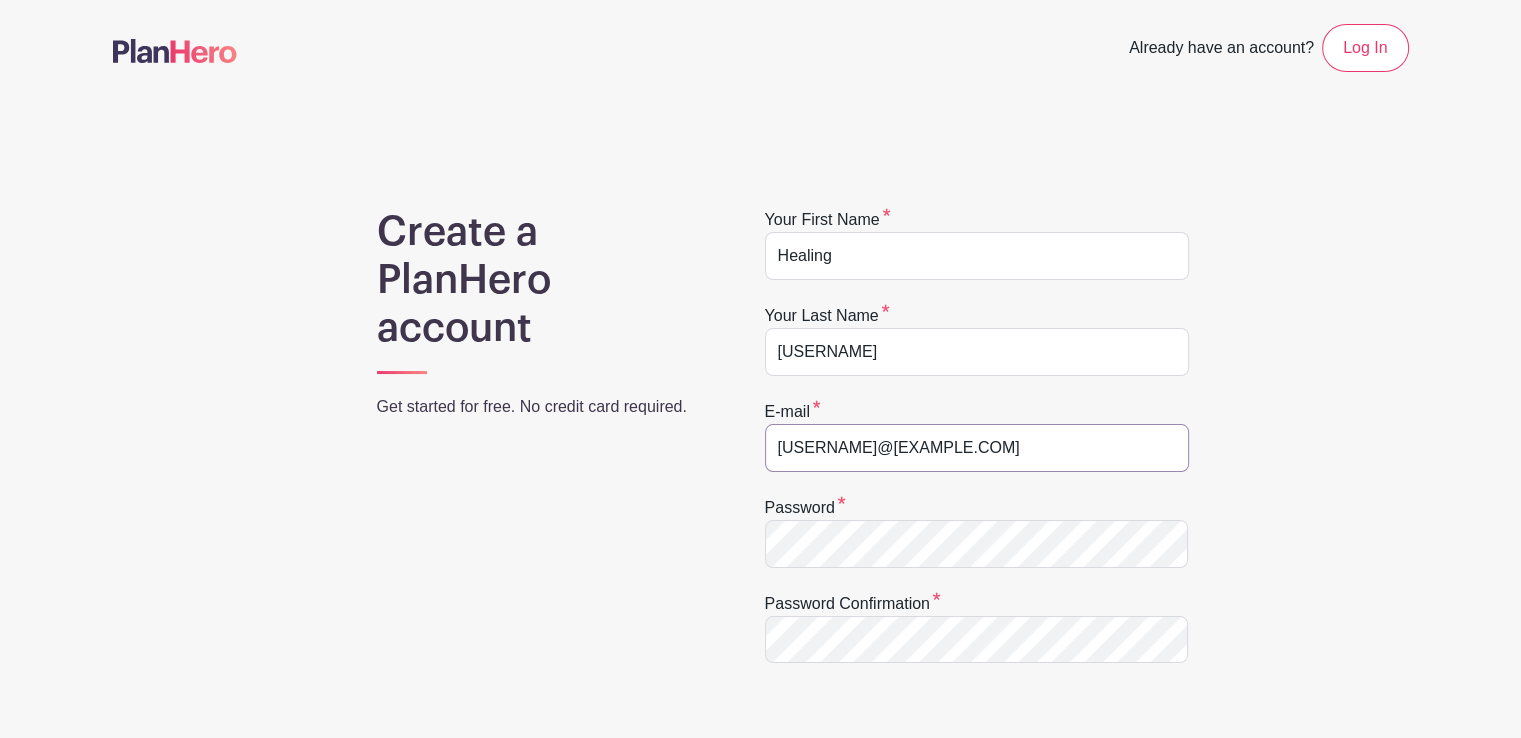 type on "healingdrew@gmail.com" 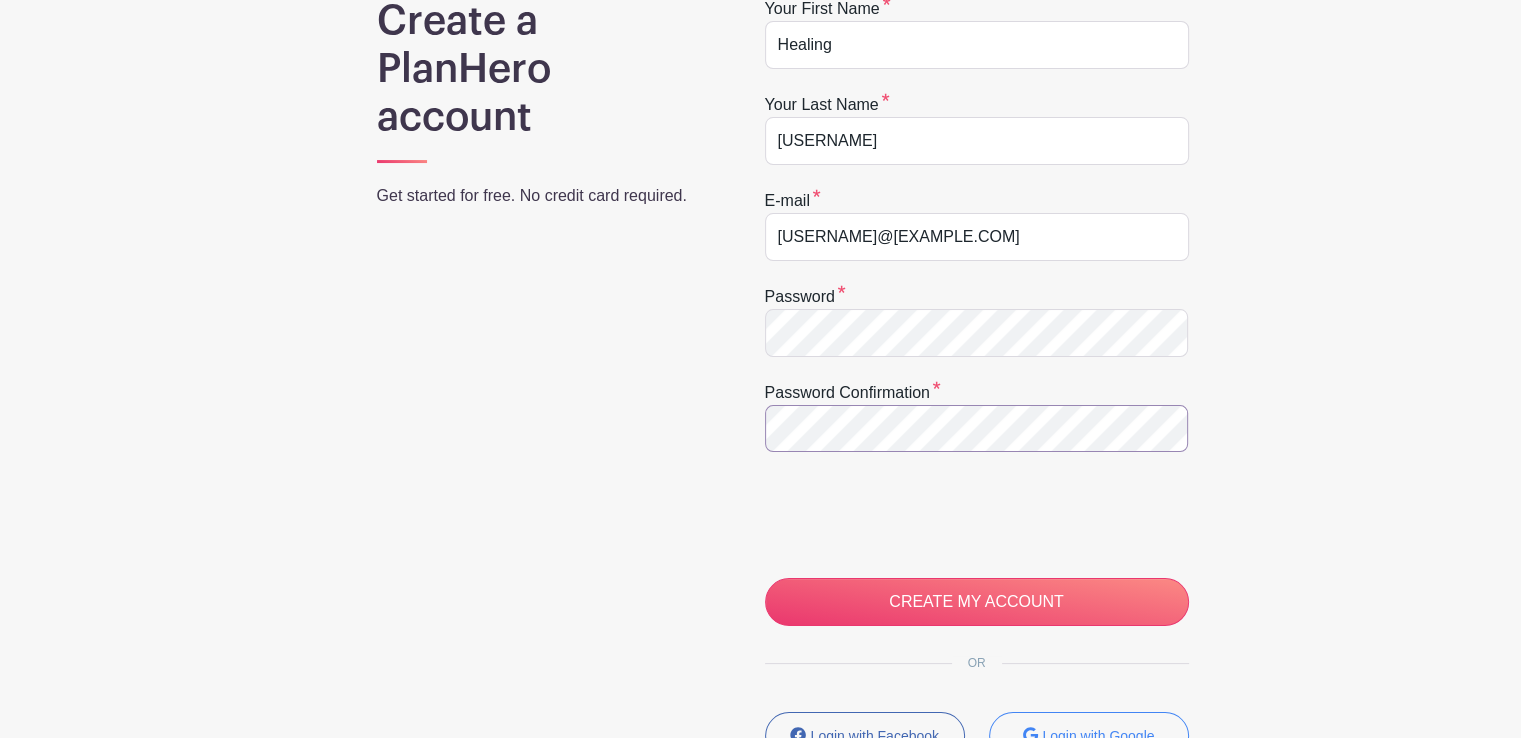 scroll, scrollTop: 212, scrollLeft: 0, axis: vertical 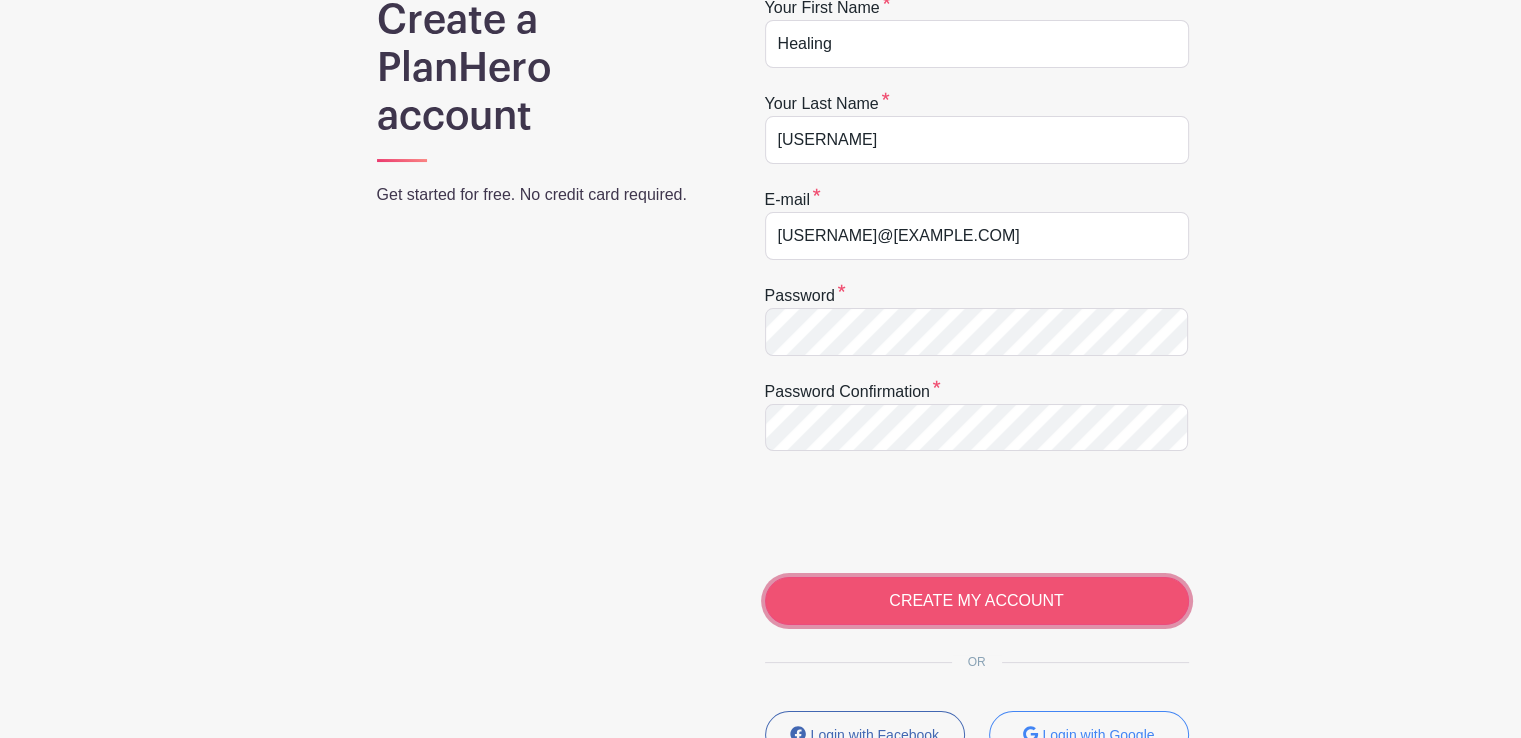 click on "CREATE MY ACCOUNT" at bounding box center (977, 601) 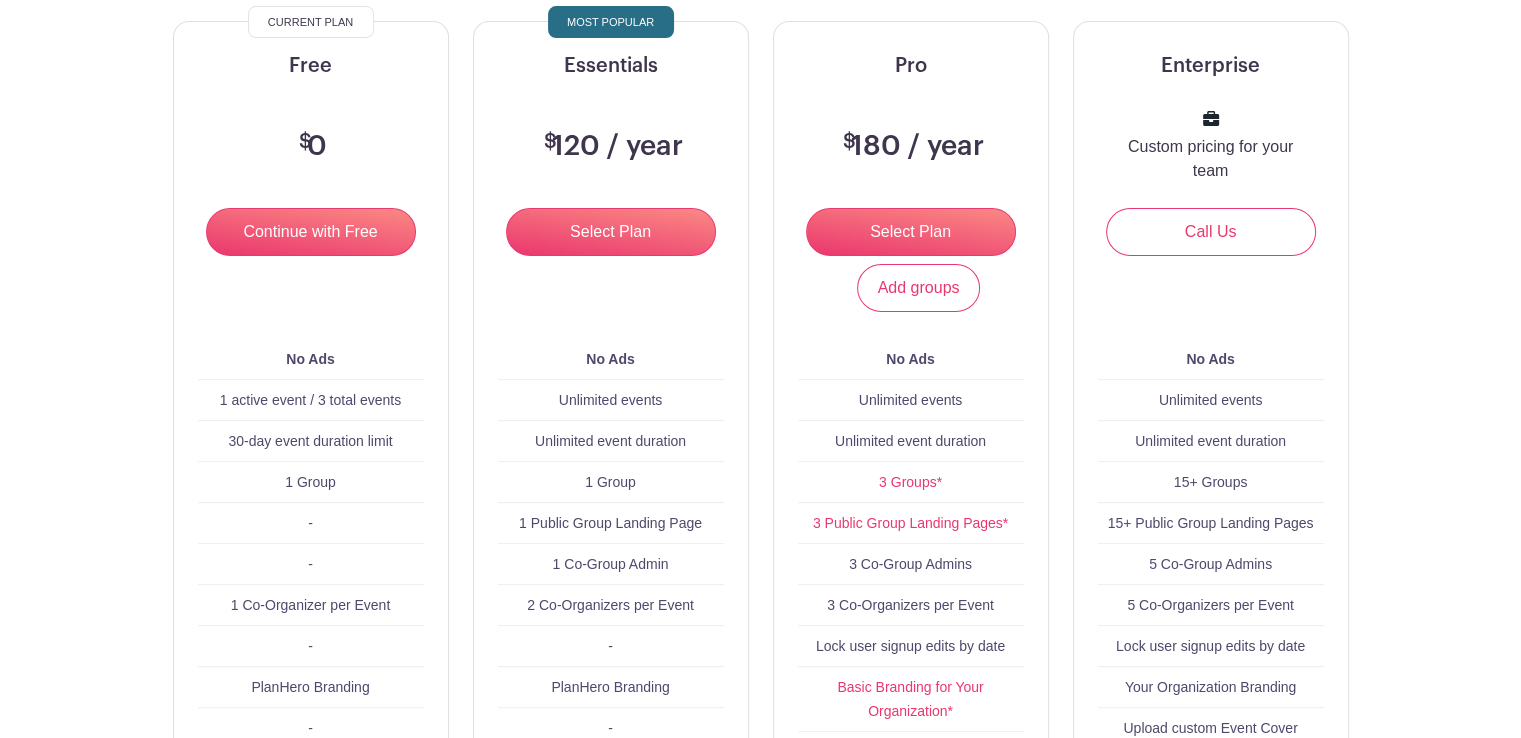 scroll, scrollTop: 271, scrollLeft: 0, axis: vertical 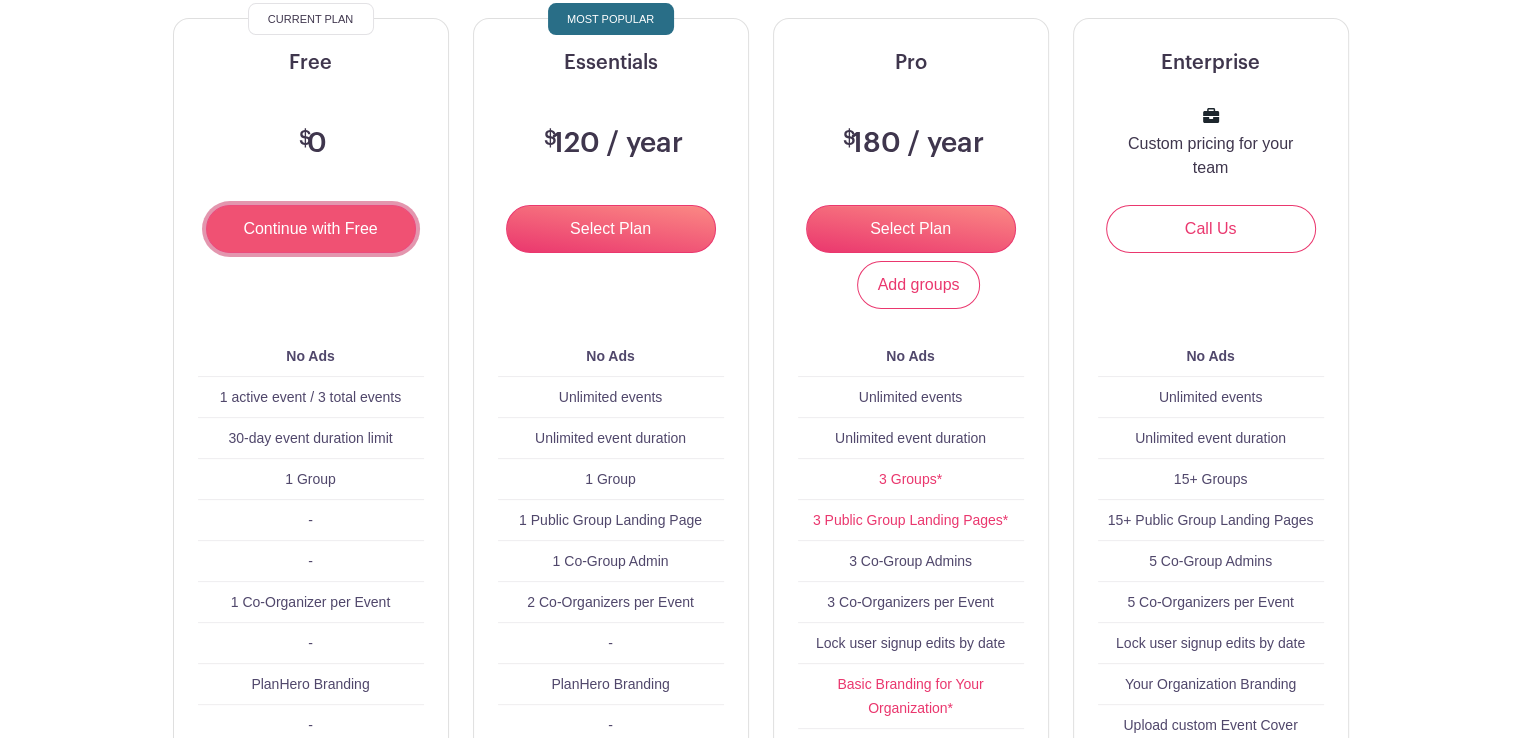 click on "Continue with Free" at bounding box center [311, 229] 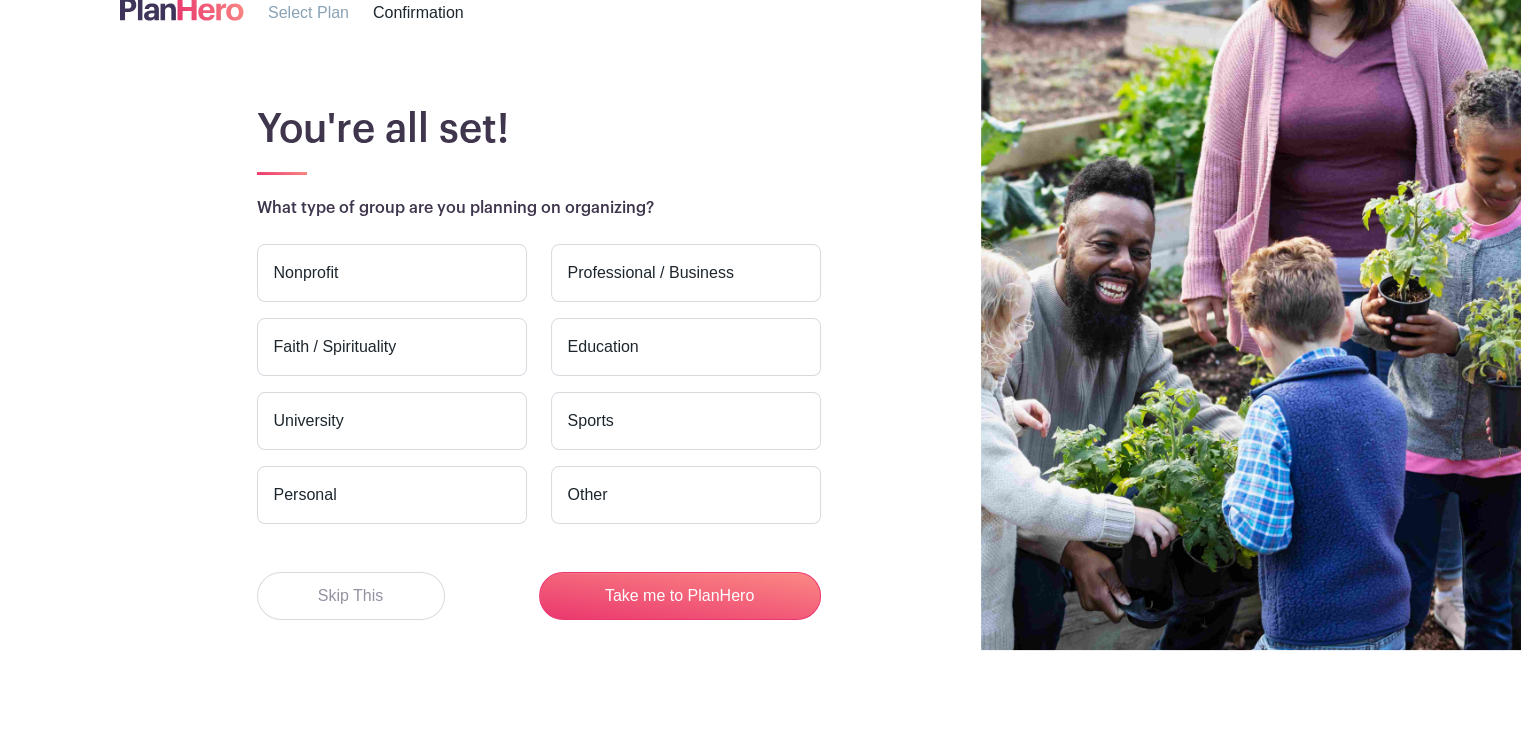 scroll, scrollTop: 93, scrollLeft: 0, axis: vertical 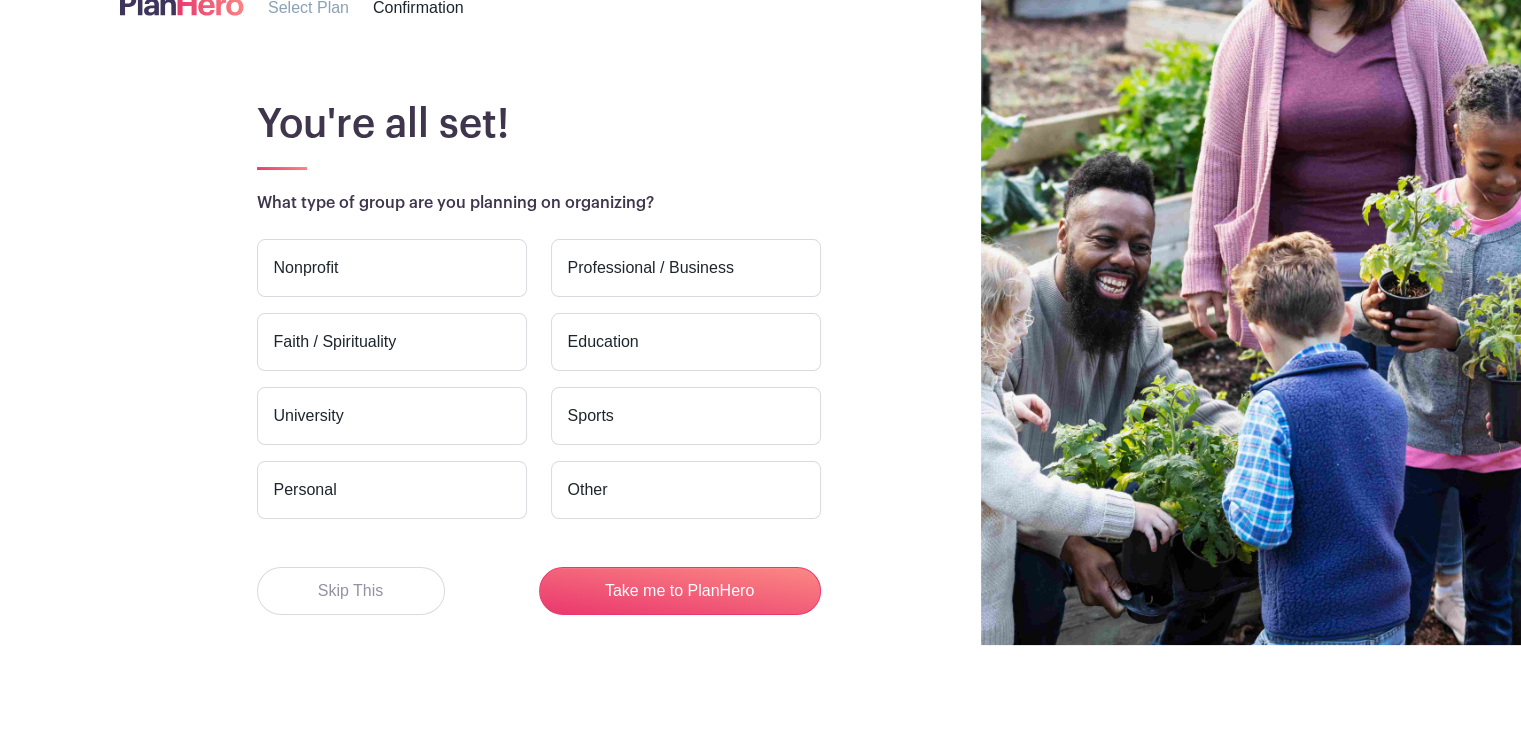 click on "Personal" at bounding box center [392, 490] 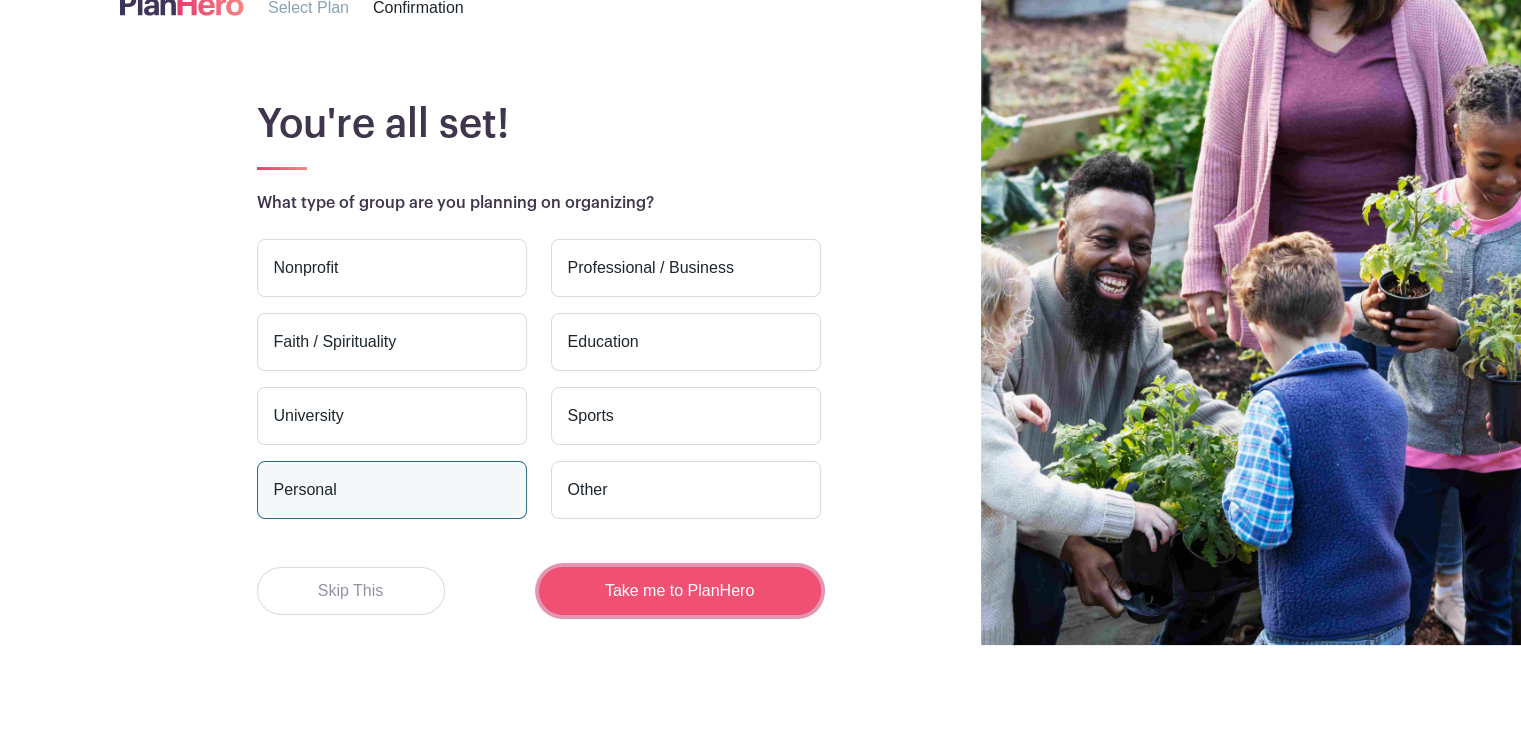 click on "Take me to PlanHero" at bounding box center [680, 591] 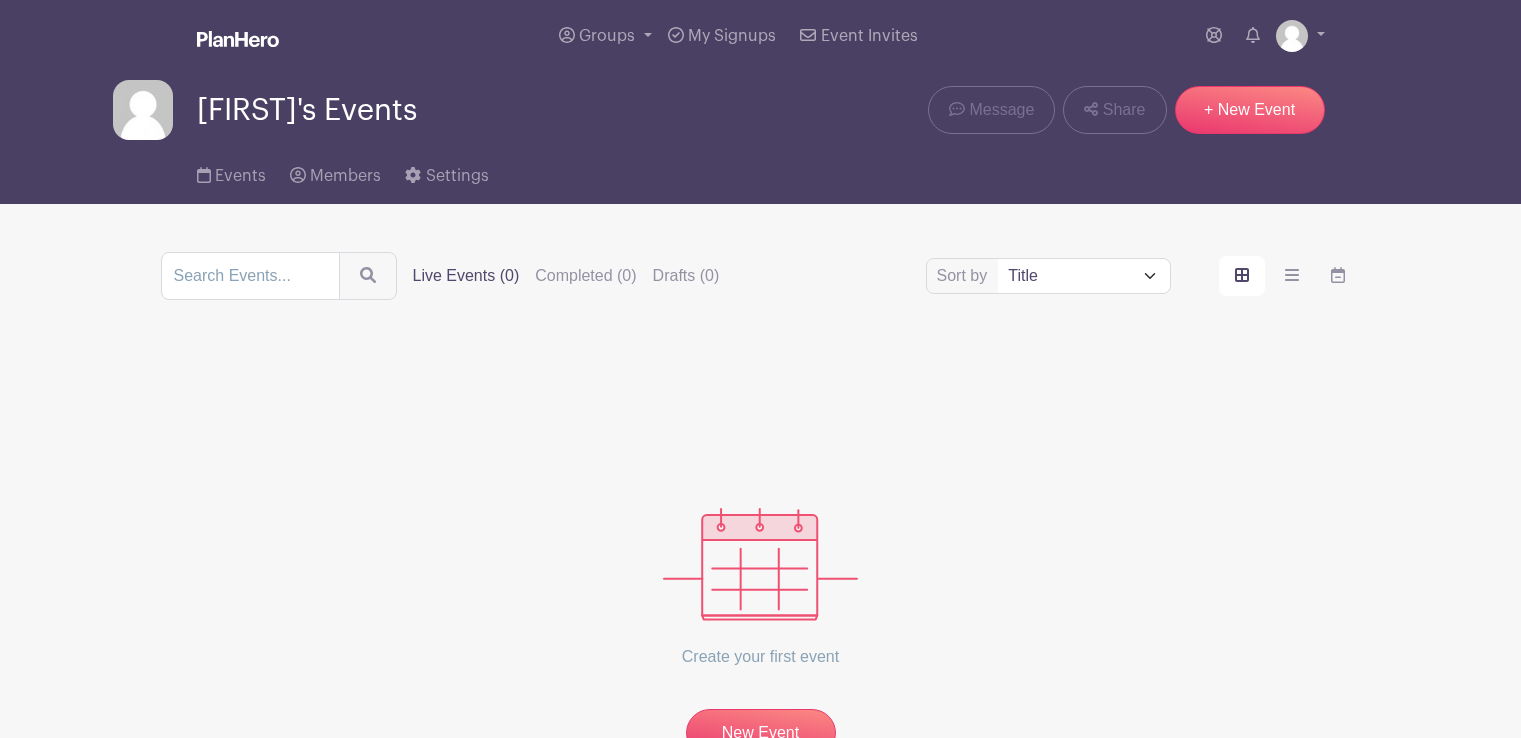 scroll, scrollTop: 0, scrollLeft: 0, axis: both 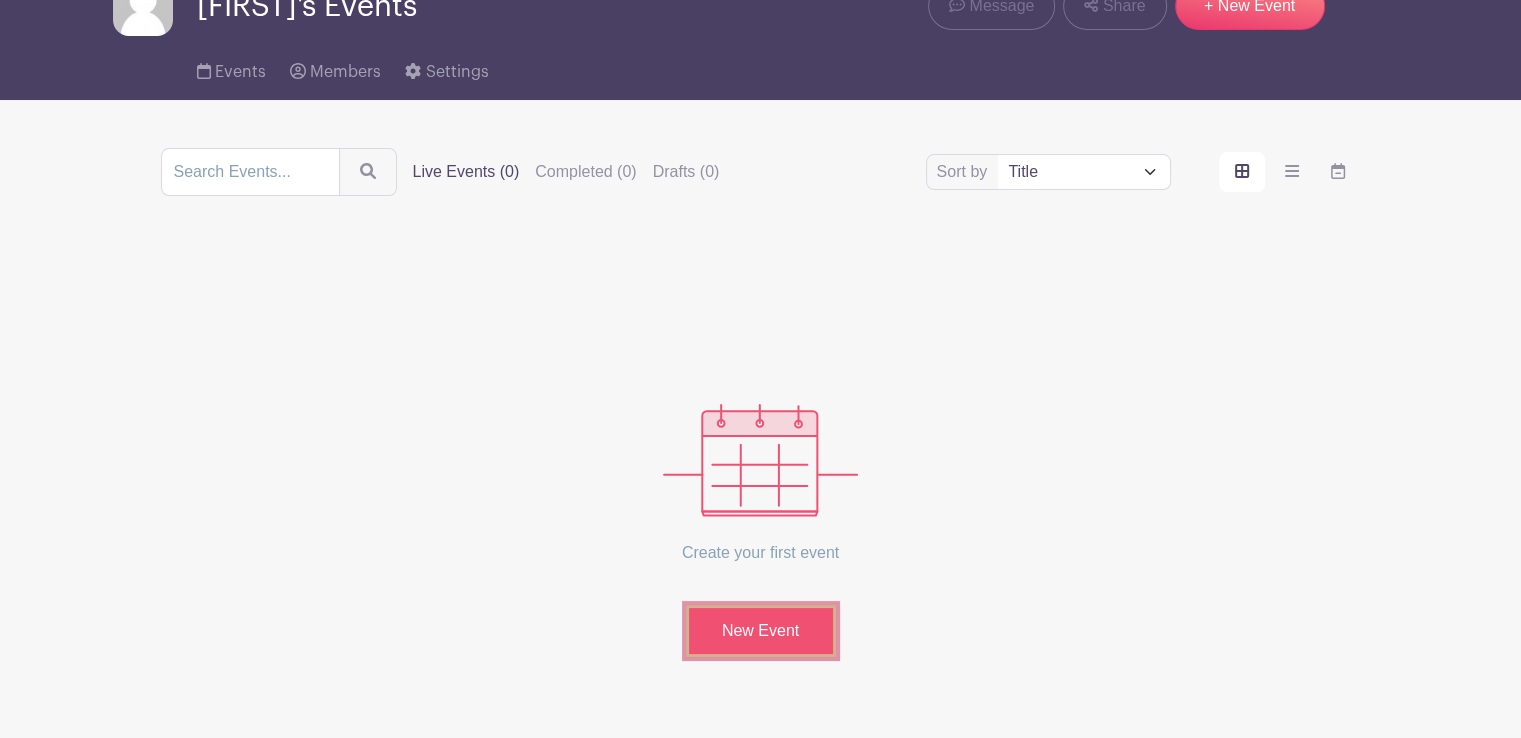 click on "New Event" at bounding box center (761, 631) 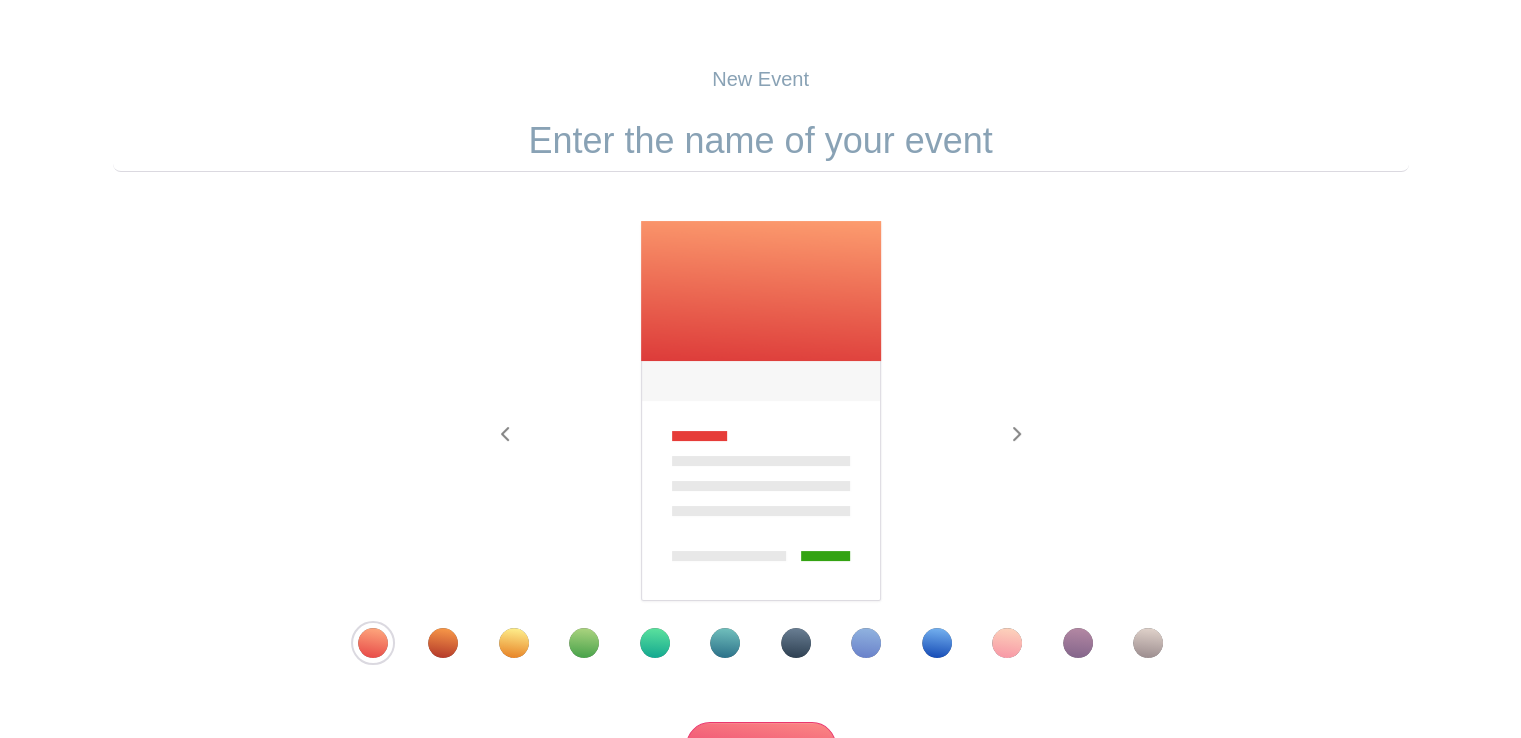 scroll, scrollTop: 0, scrollLeft: 0, axis: both 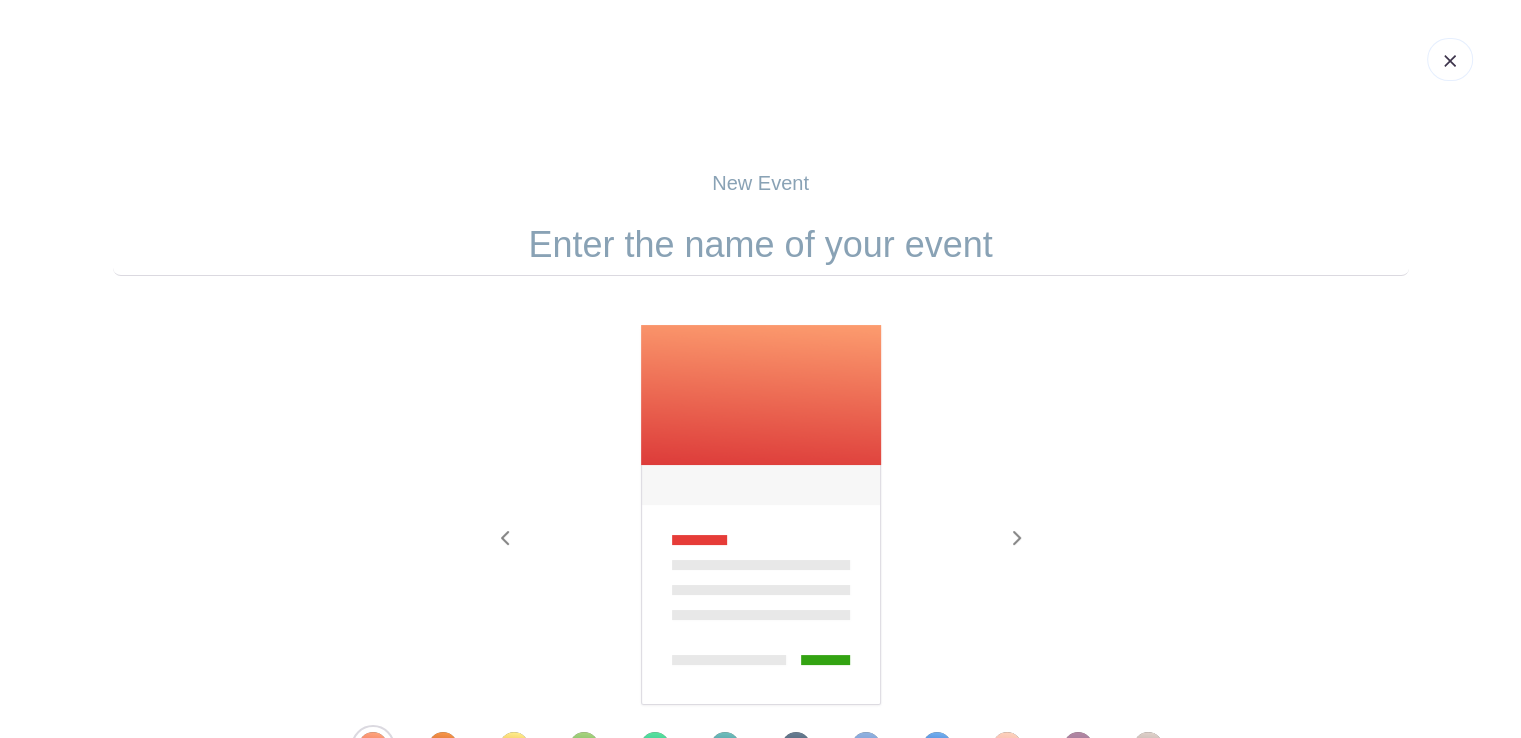 click at bounding box center [761, 245] 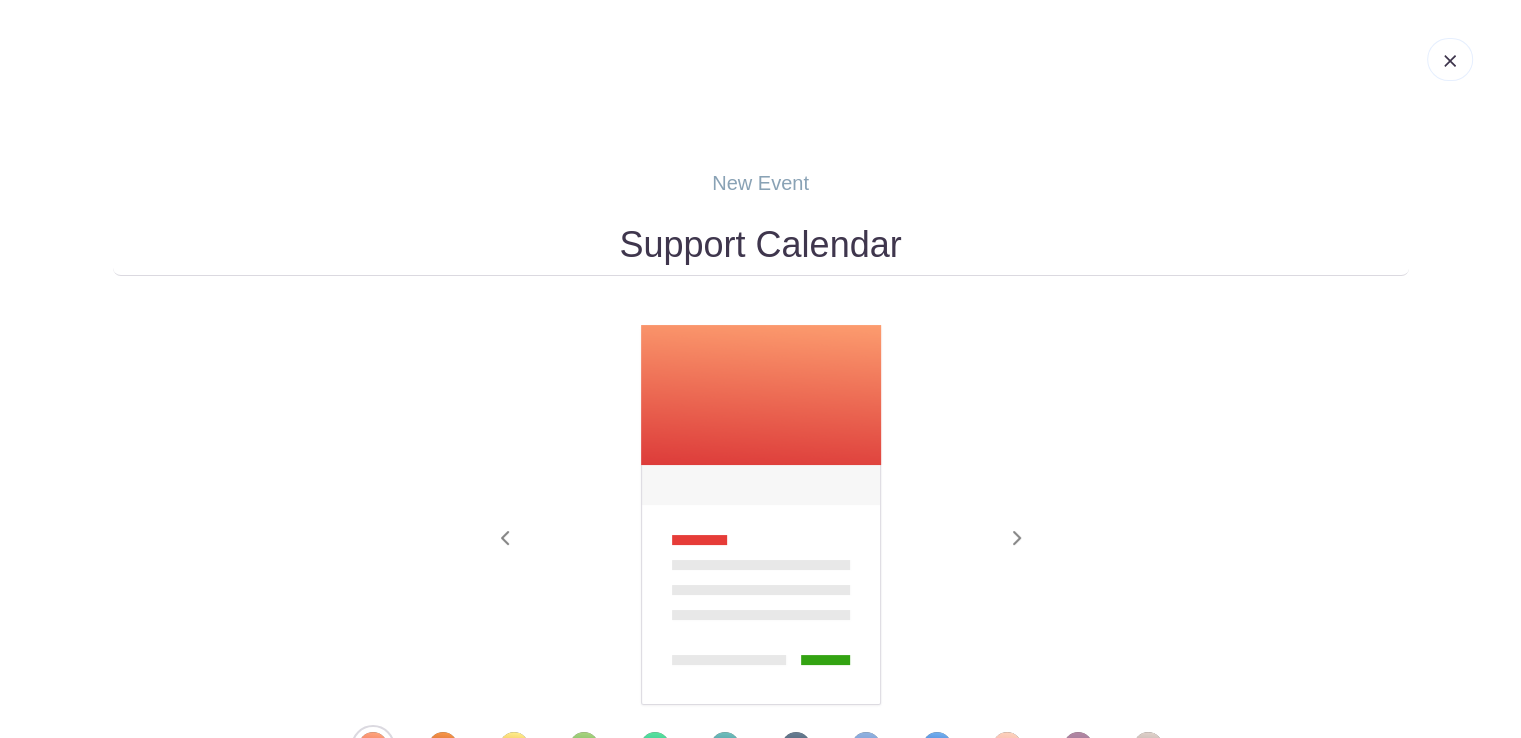 type on "Support Calendar" 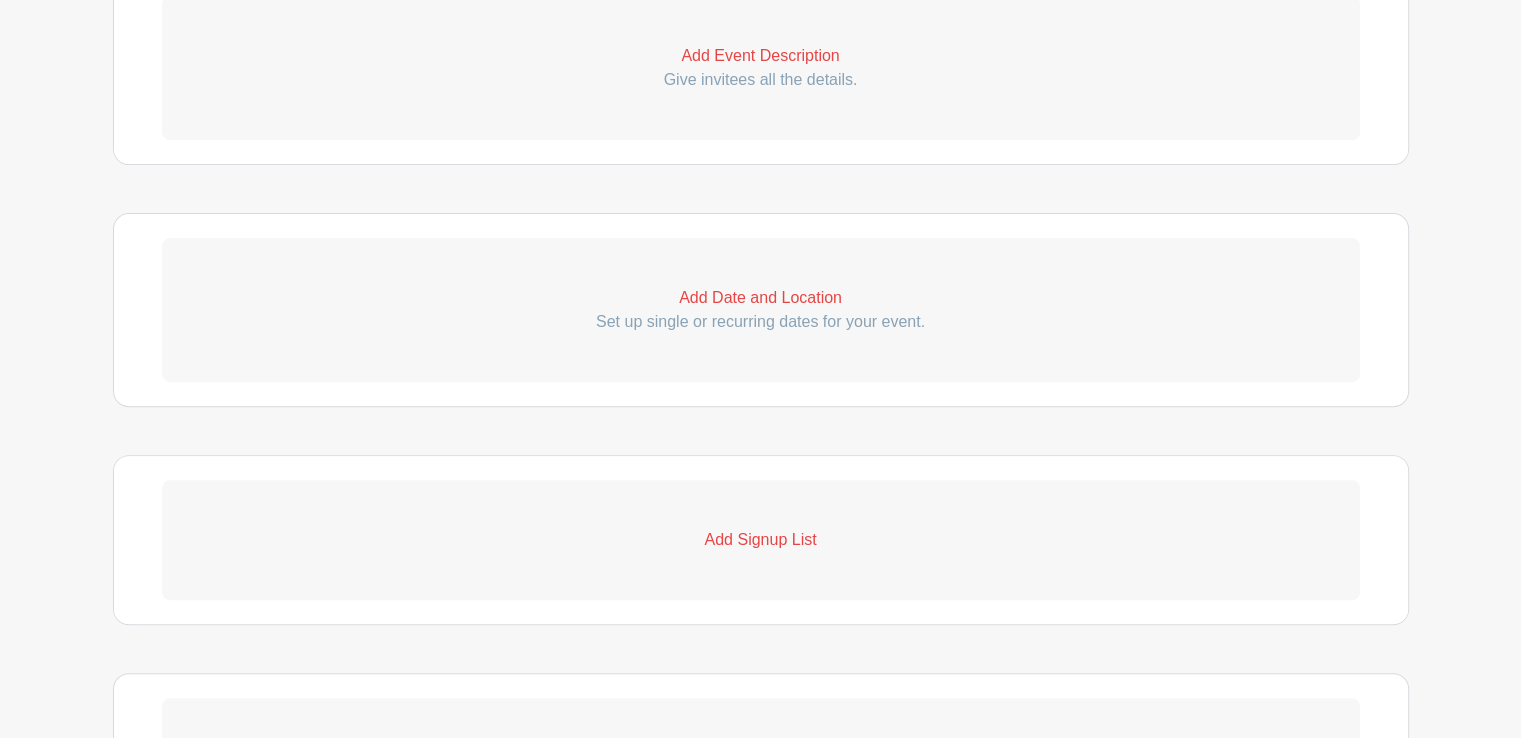 scroll, scrollTop: 672, scrollLeft: 0, axis: vertical 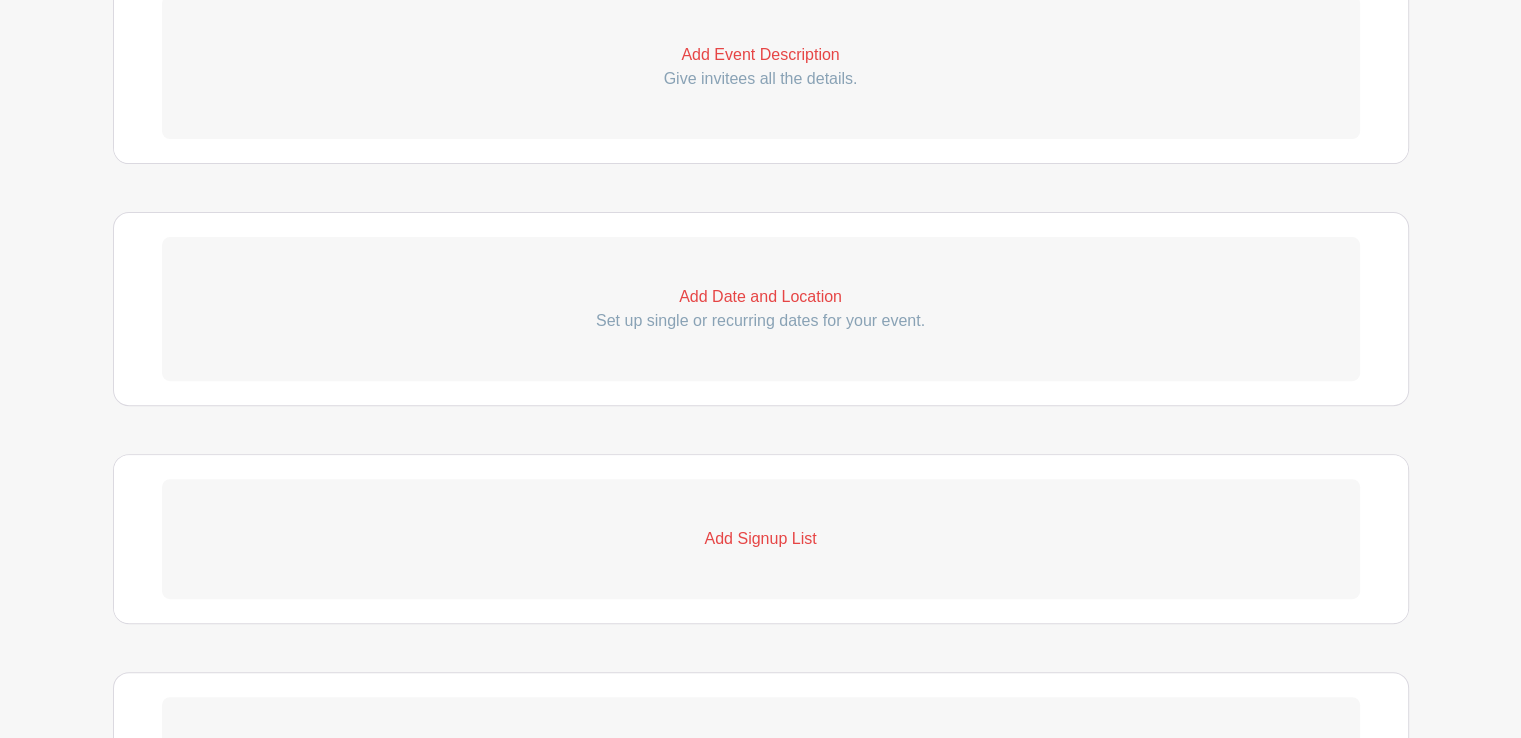 click on "Add Date and Location" at bounding box center [761, 297] 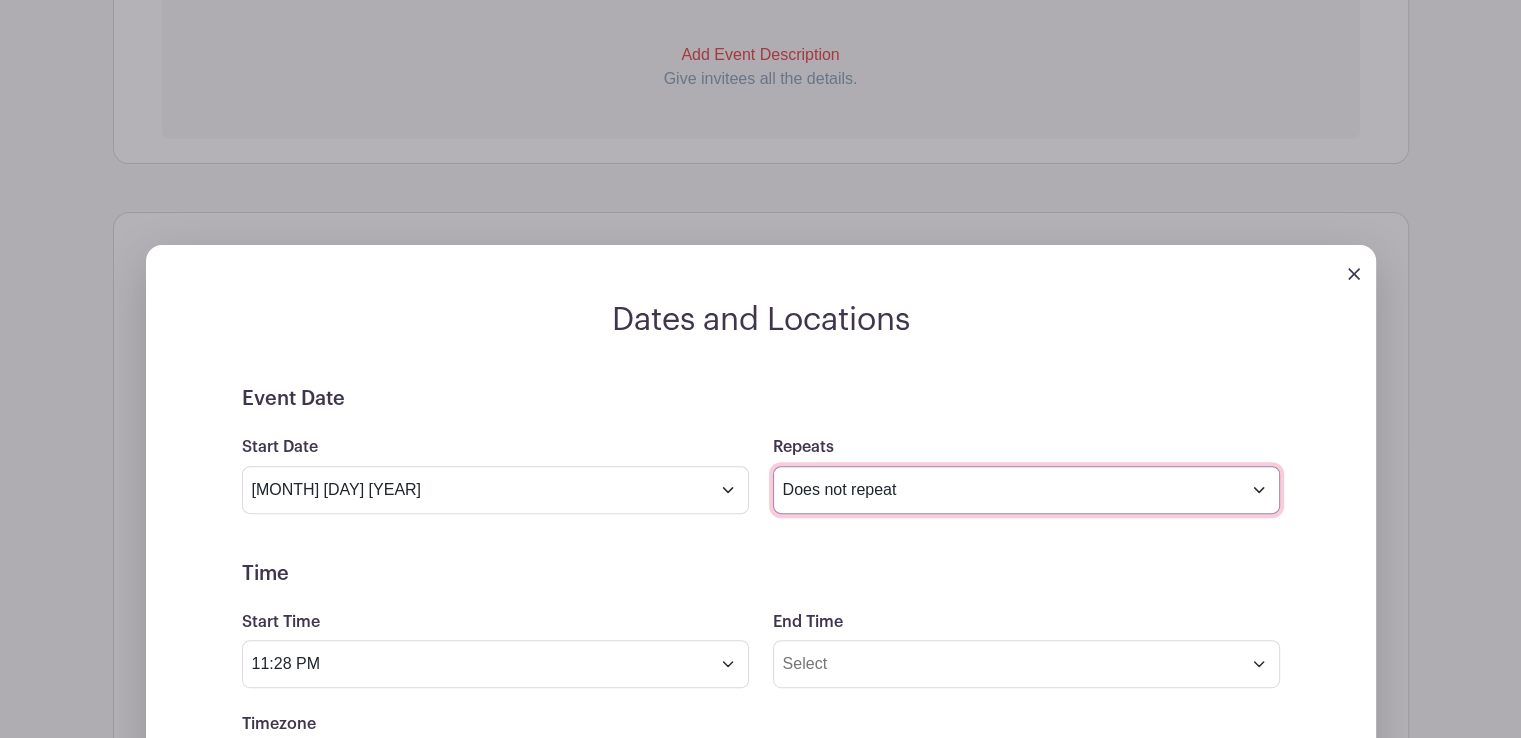 click on "Does not repeat
Daily
Weekly
Monthly on day 2
Monthly on the first Saturday
Other..." at bounding box center (1026, 490) 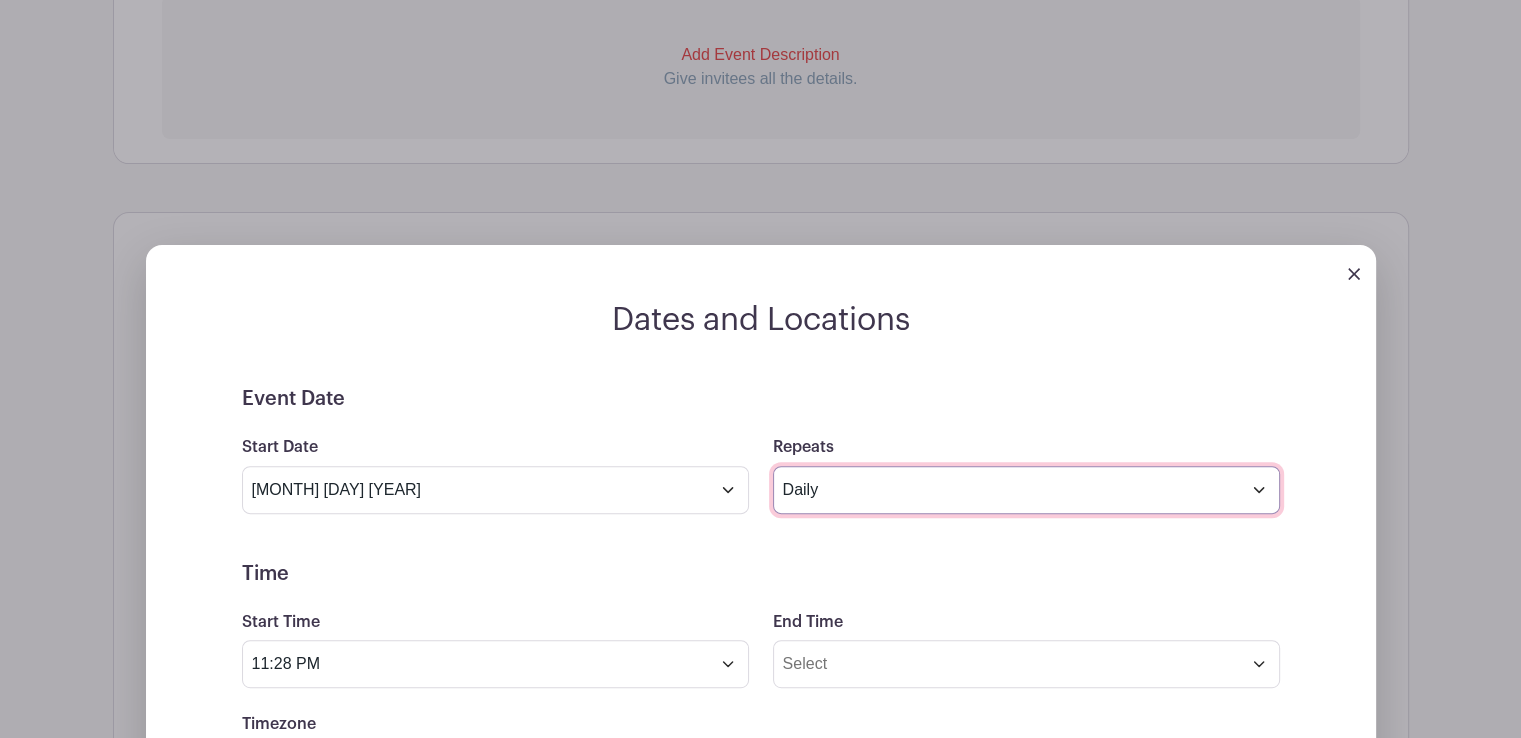 click on "Does not repeat
Daily
Weekly
Monthly on day 2
Monthly on the first Saturday
Other..." at bounding box center (1026, 490) 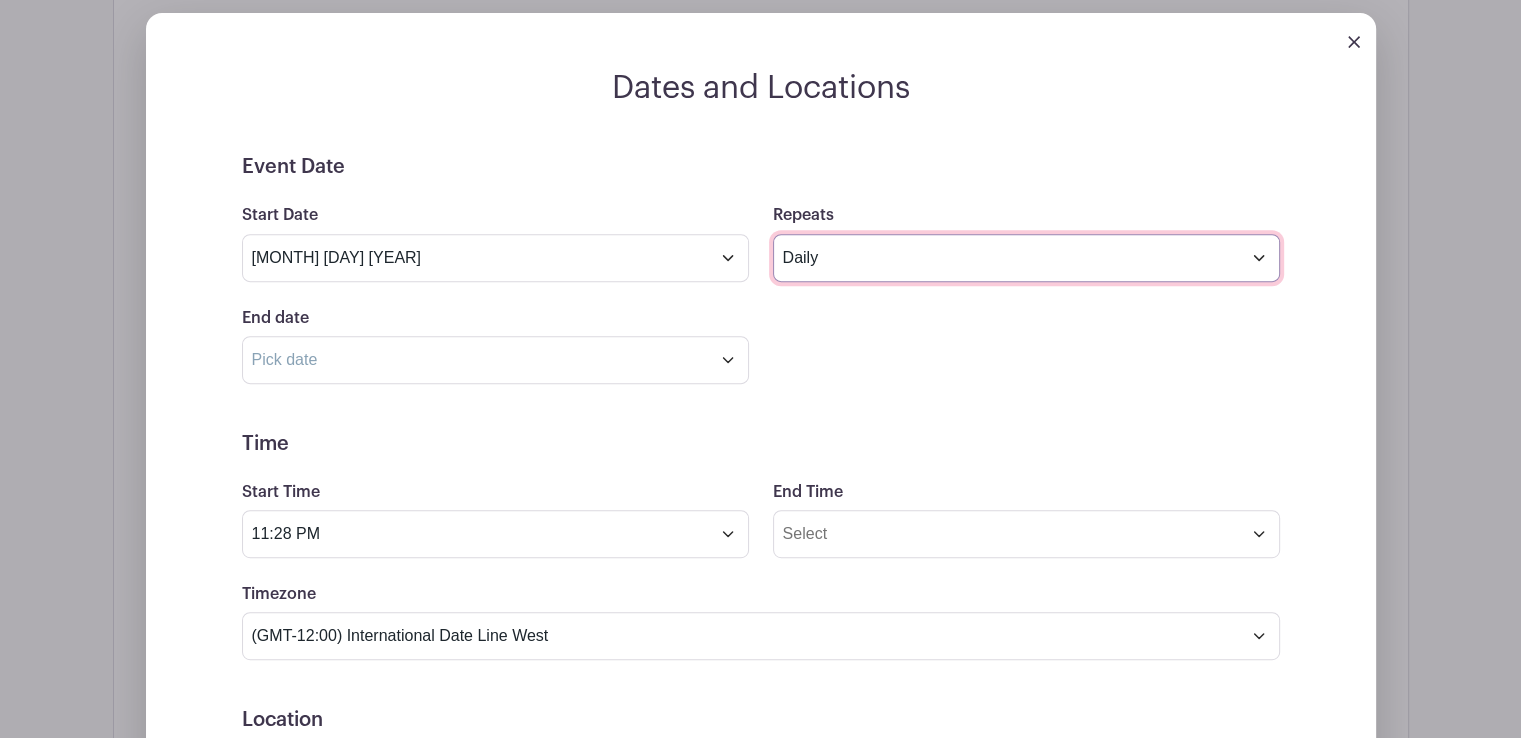 scroll, scrollTop: 899, scrollLeft: 0, axis: vertical 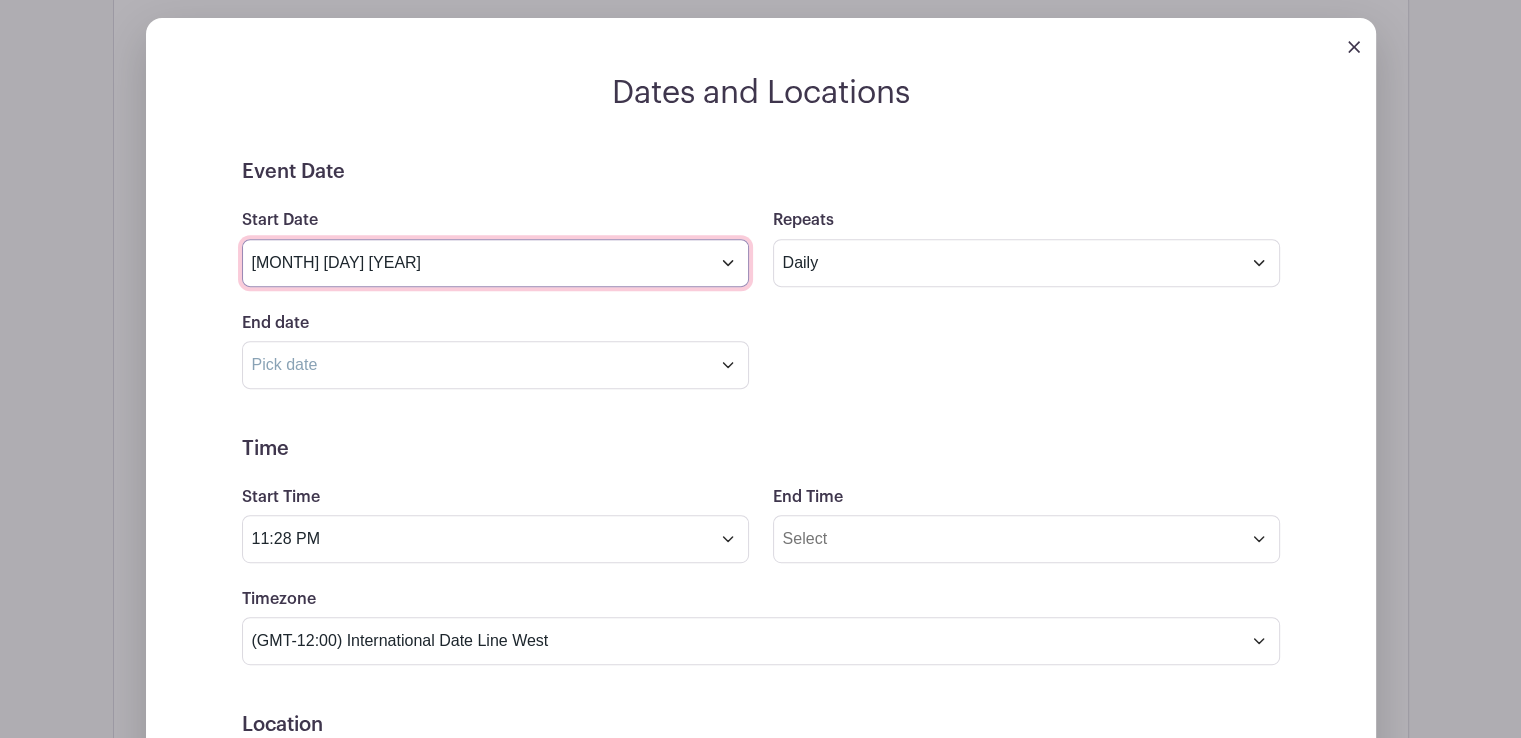 click on "Aug 2 2025" at bounding box center (495, 263) 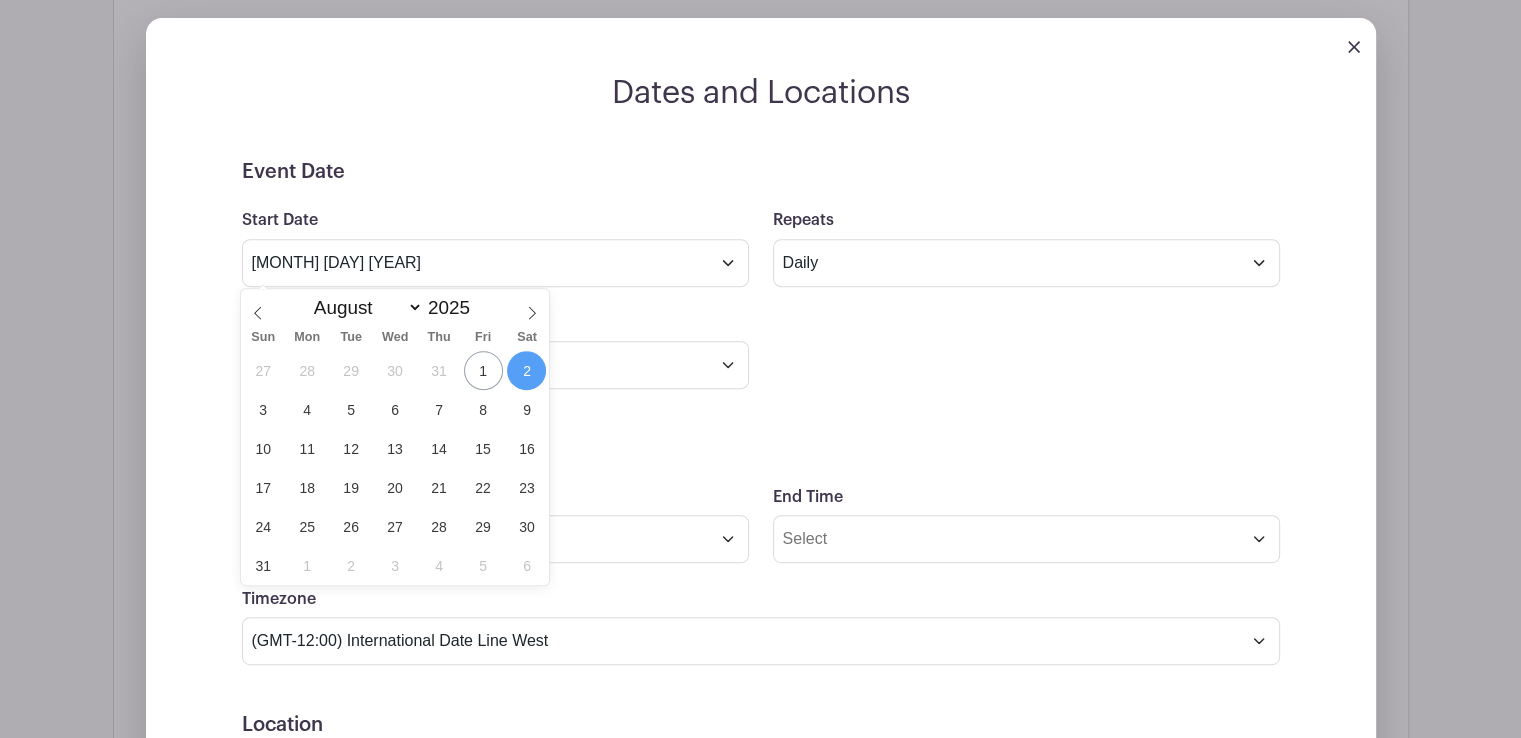 click on "End date
Repeats every
1
Day
Week
Monthly on day 2" at bounding box center (761, 350) 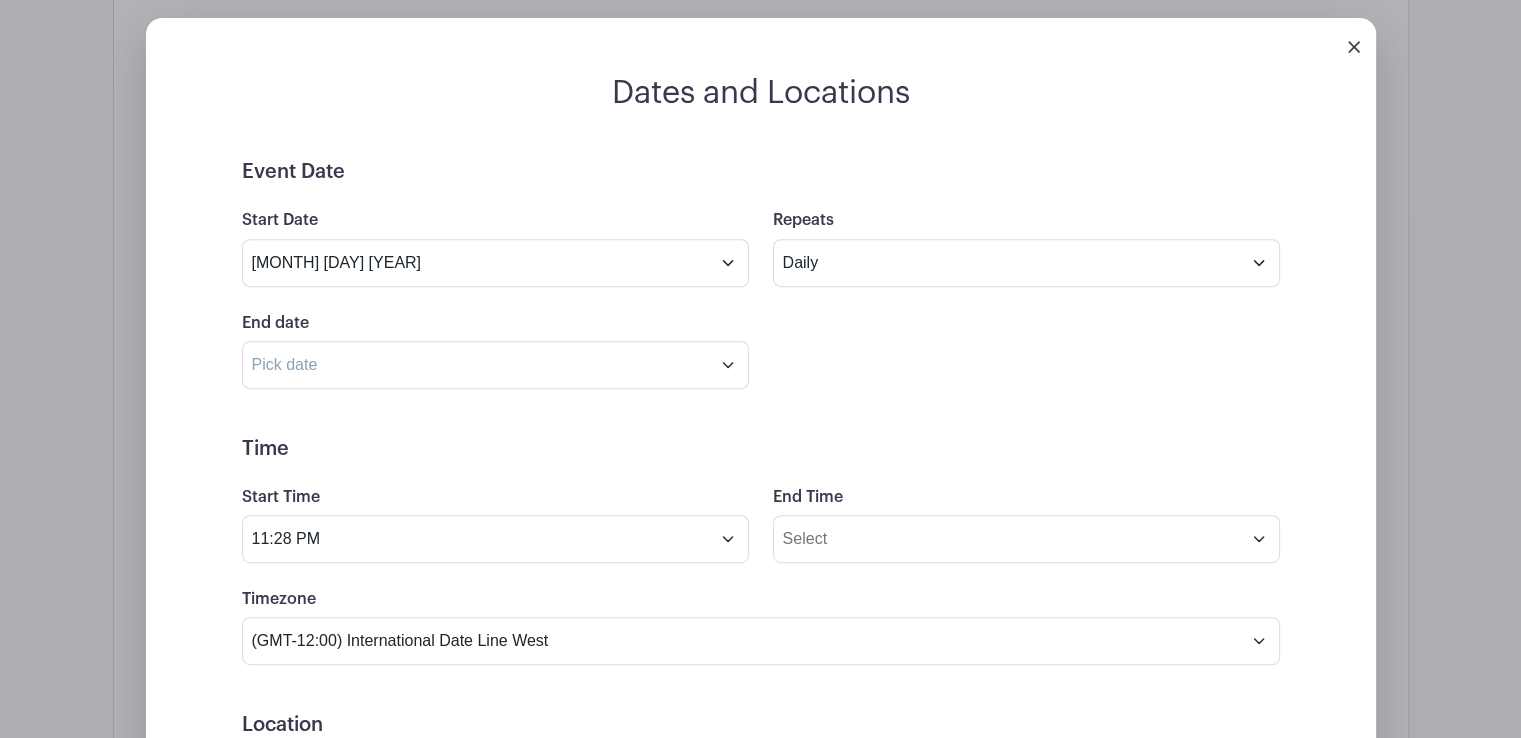 click at bounding box center [761, 46] 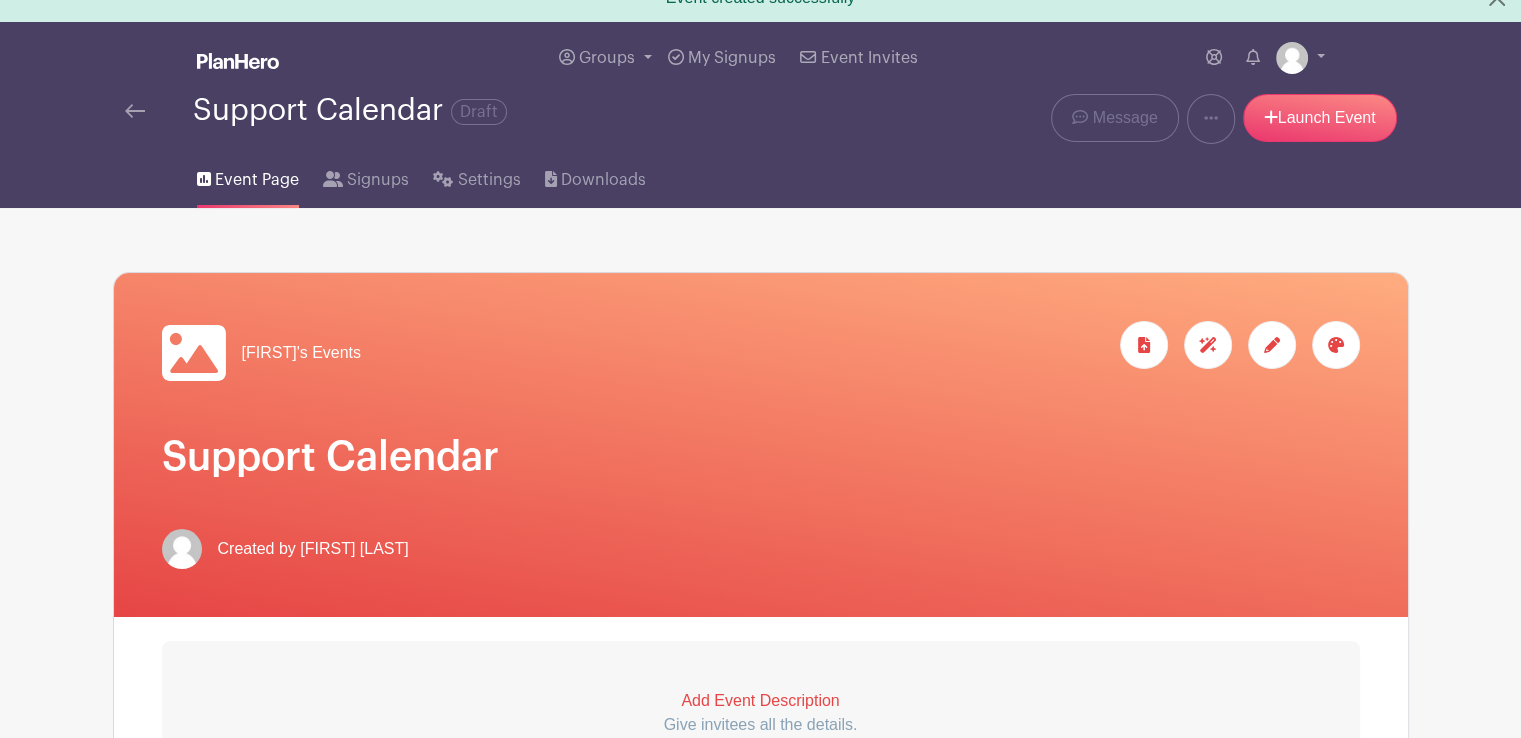 scroll, scrollTop: 0, scrollLeft: 0, axis: both 